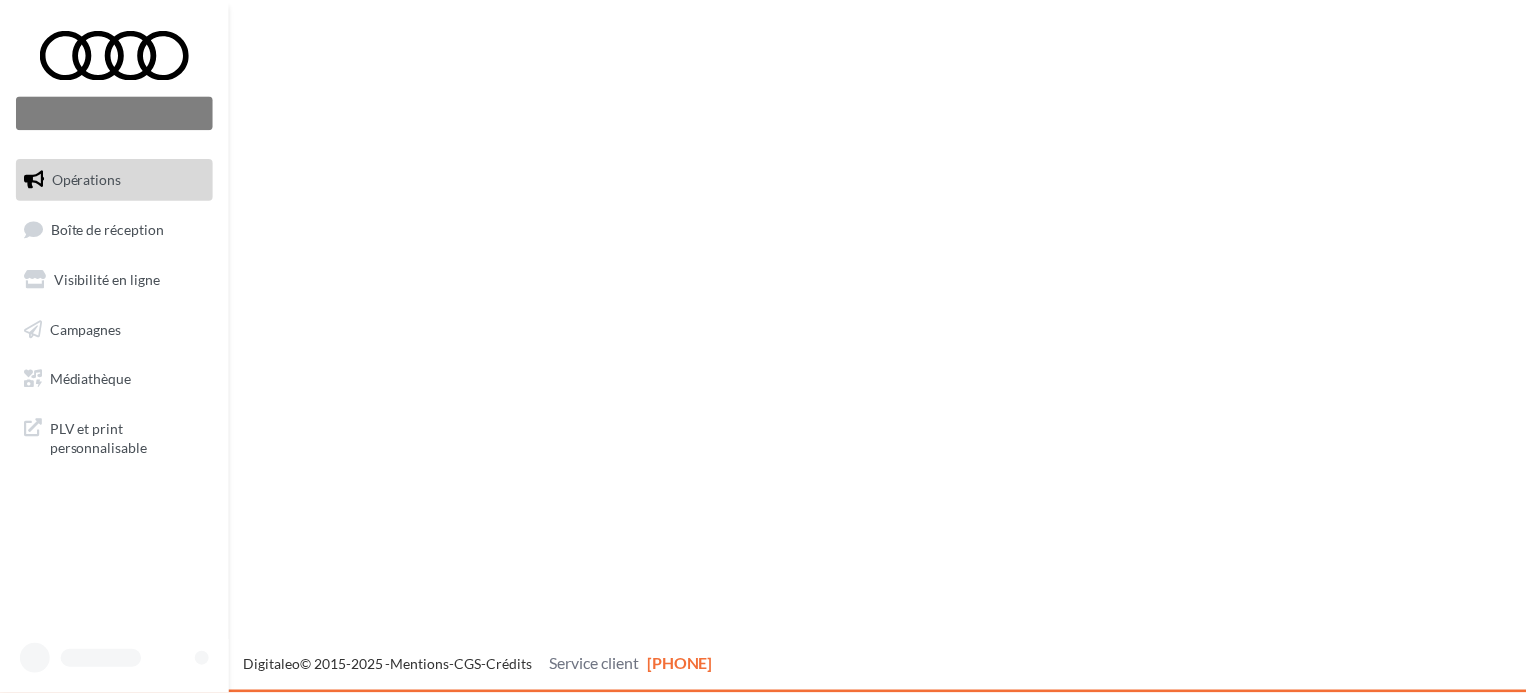 scroll, scrollTop: 0, scrollLeft: 0, axis: both 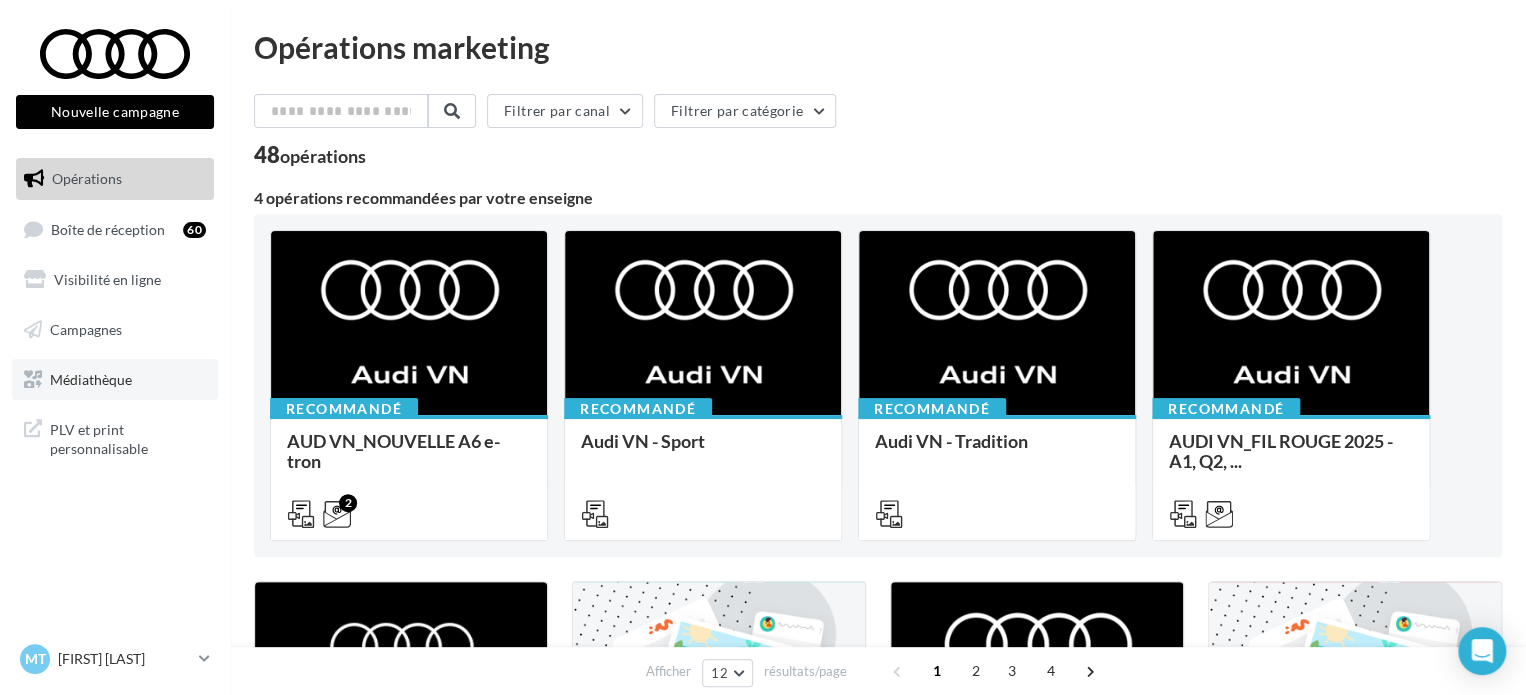 click on "Médiathèque" at bounding box center [91, 378] 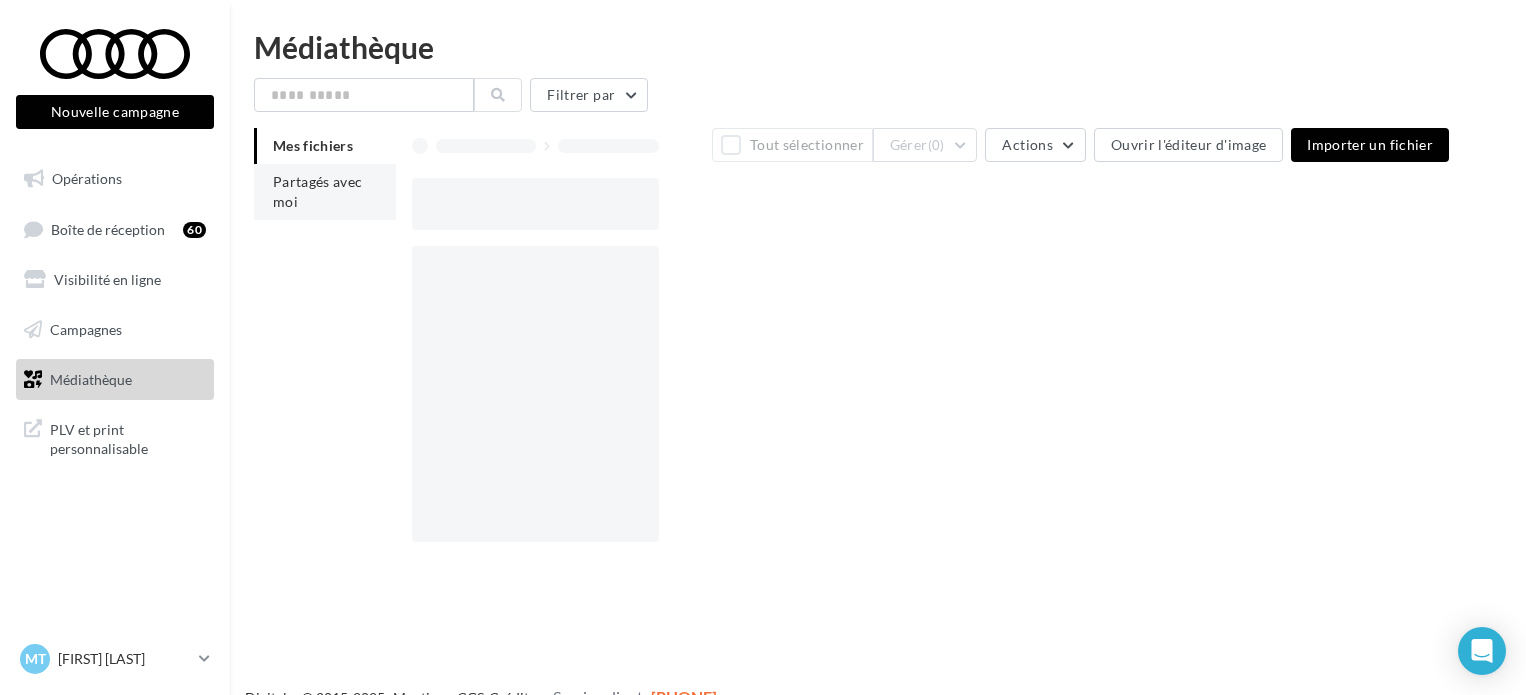 scroll, scrollTop: 0, scrollLeft: 0, axis: both 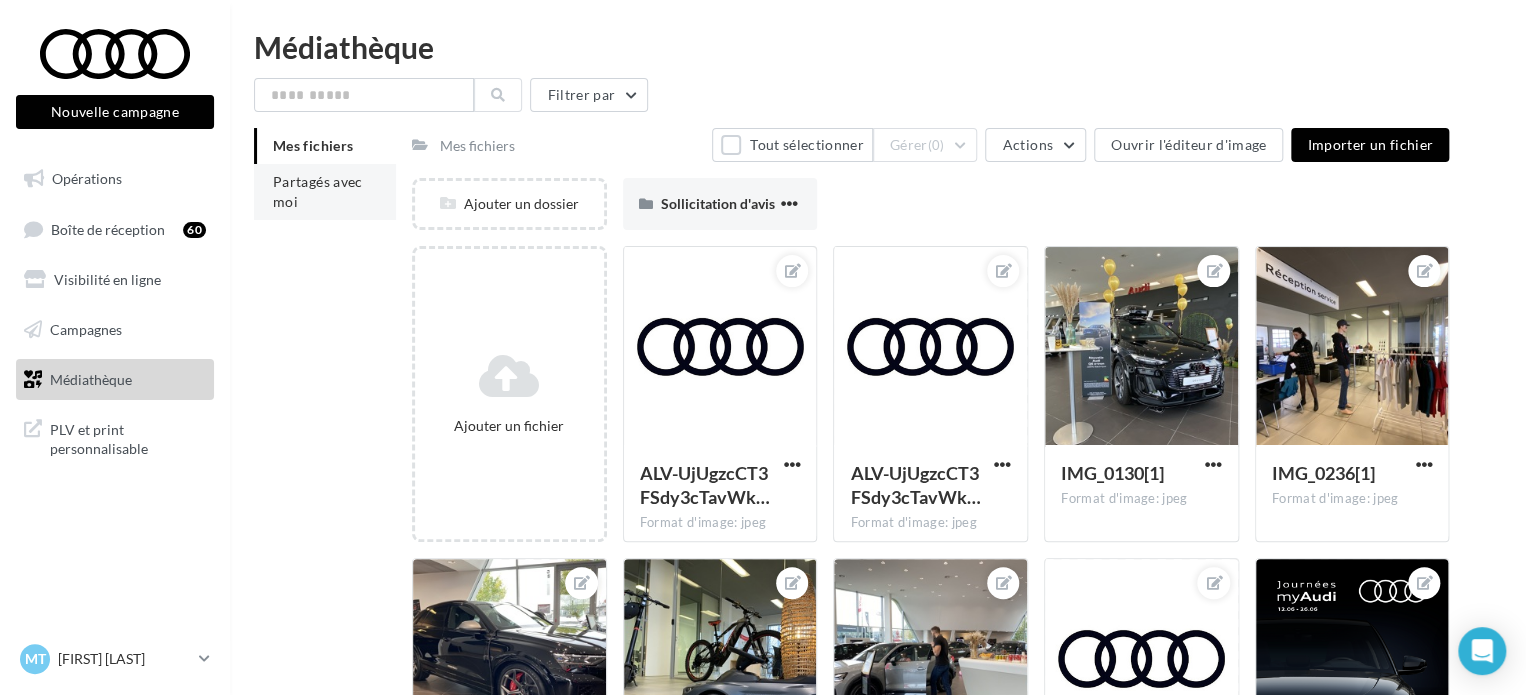 click on "Partagés avec moi" at bounding box center (325, 192) 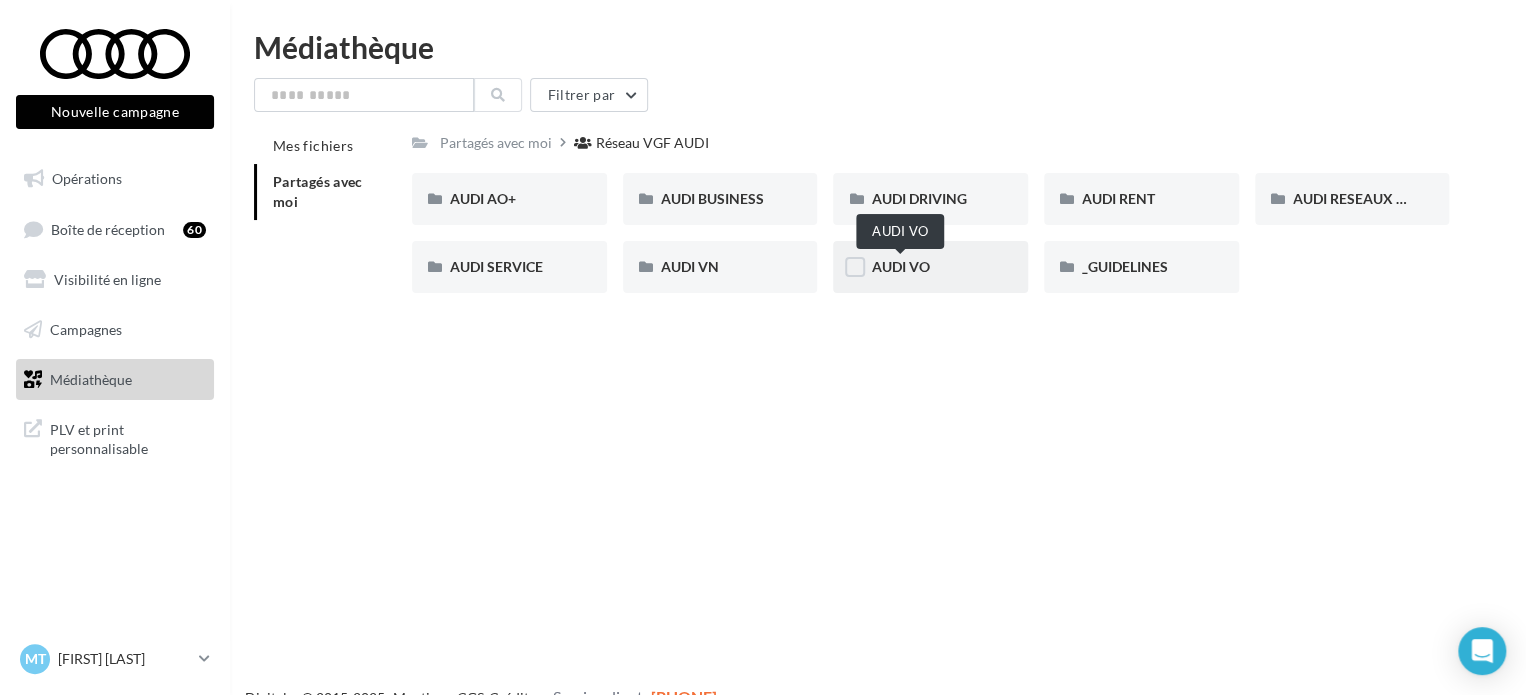 click on "AUDI VO" at bounding box center (900, 266) 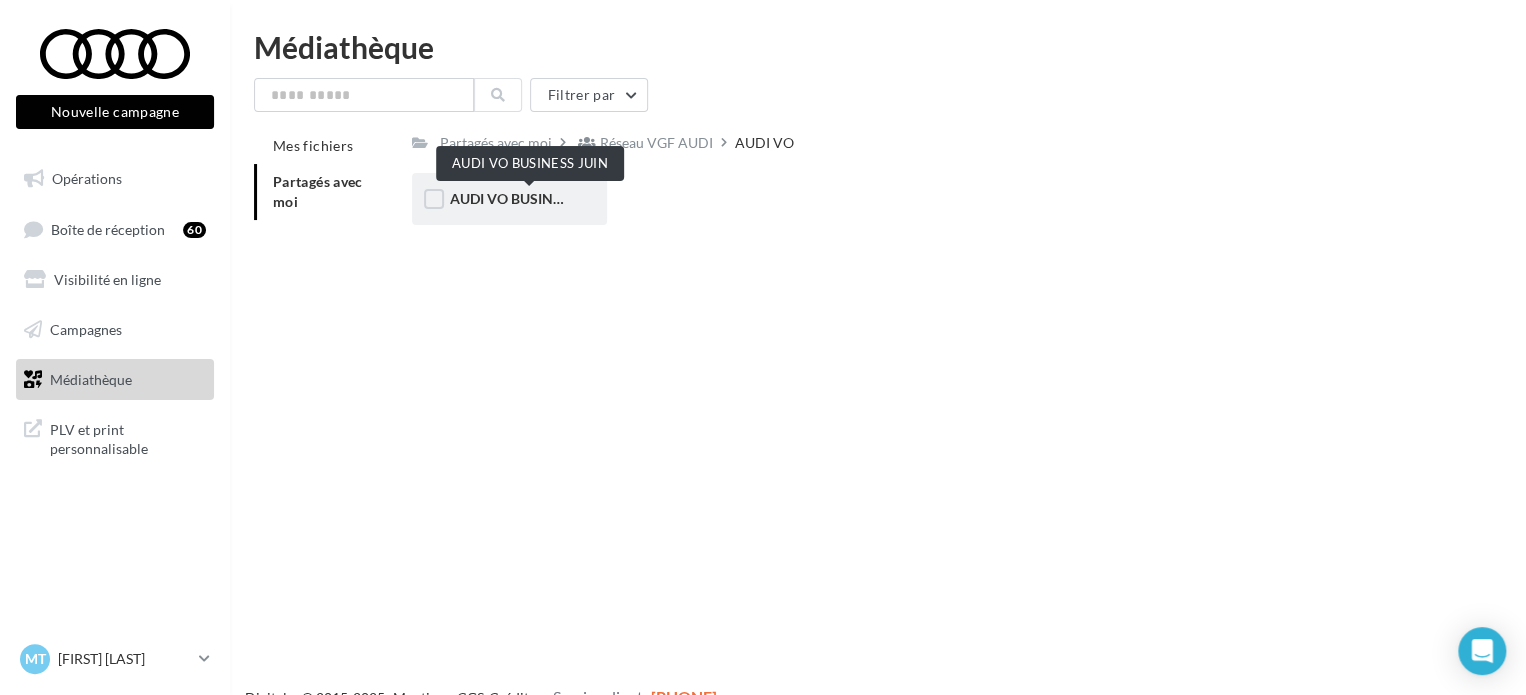 click on "AUDI VO BUSINESS JUIN" at bounding box center [530, 198] 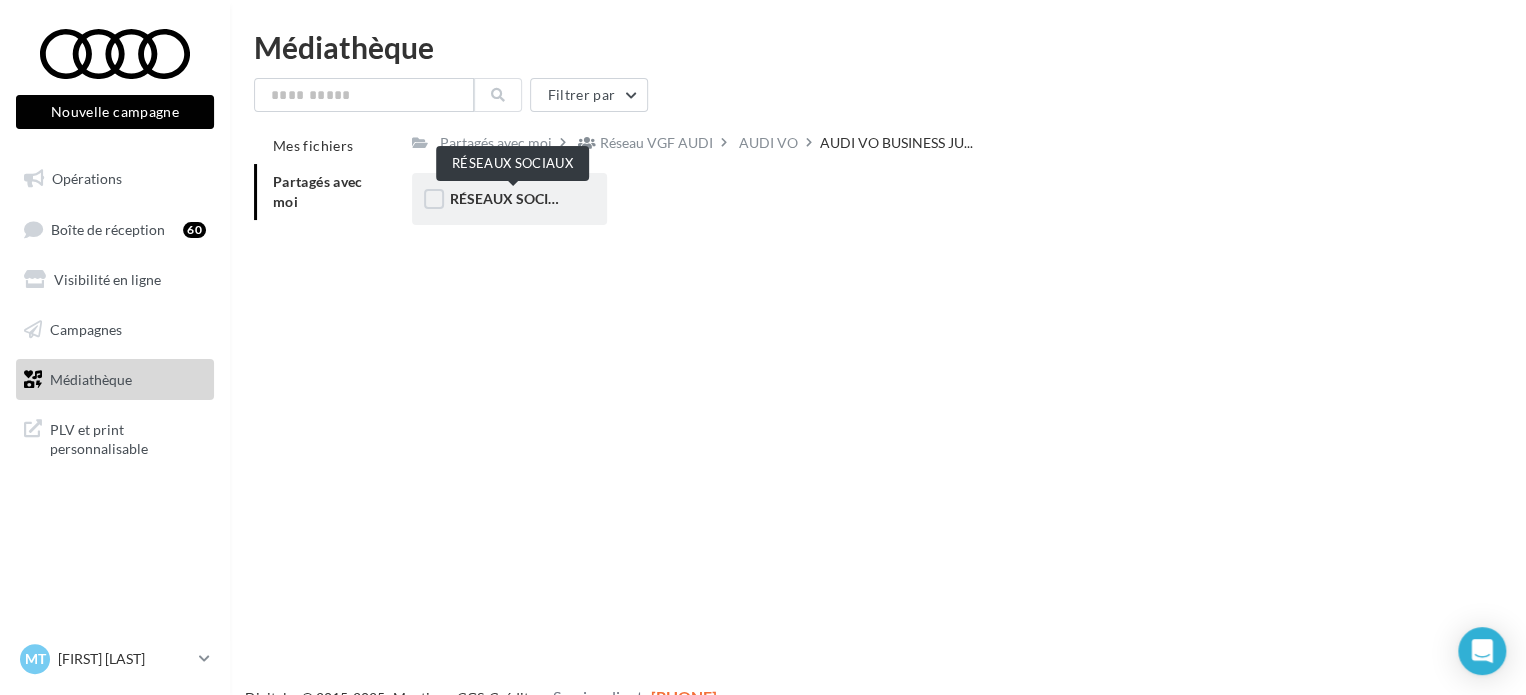 click on "RÉSEAUX SOCIAUX" at bounding box center (514, 198) 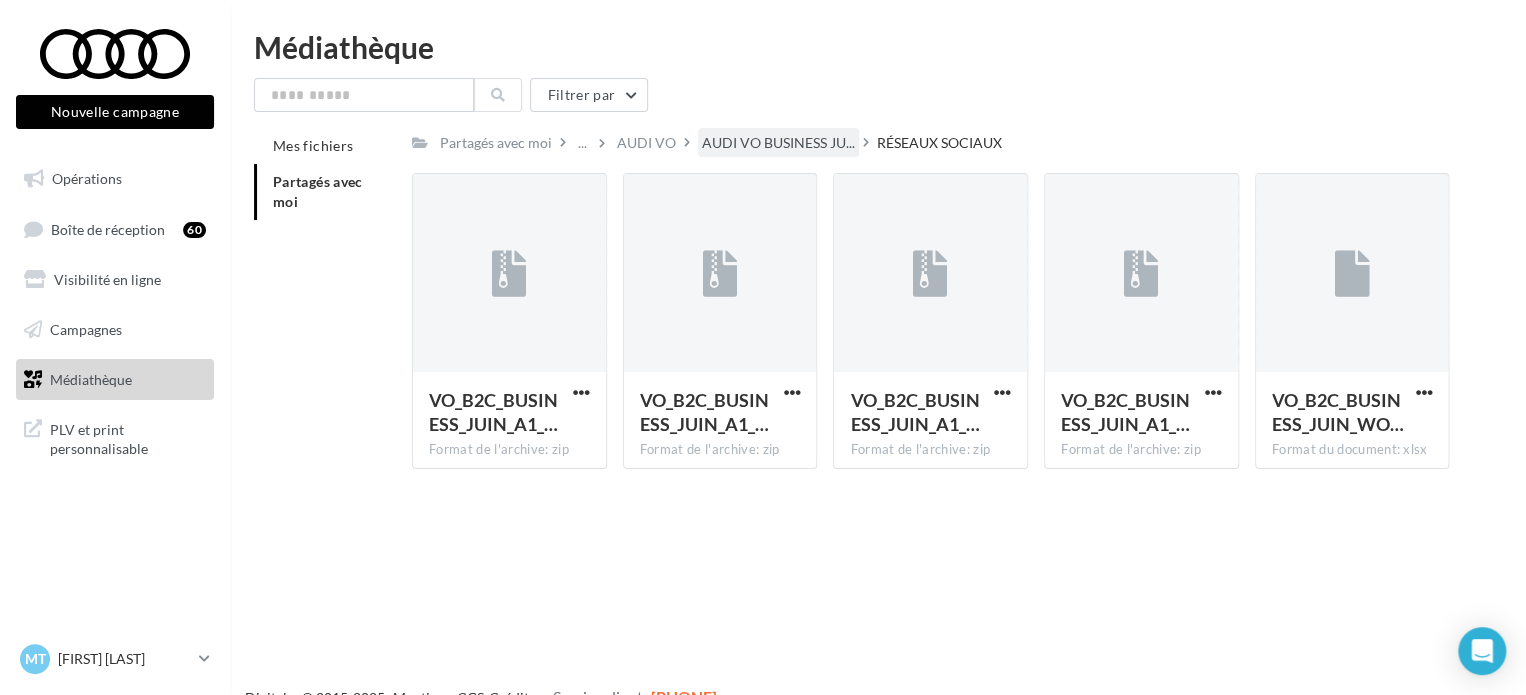 click on "AUDI VO BUSINESS JU..." at bounding box center [778, 143] 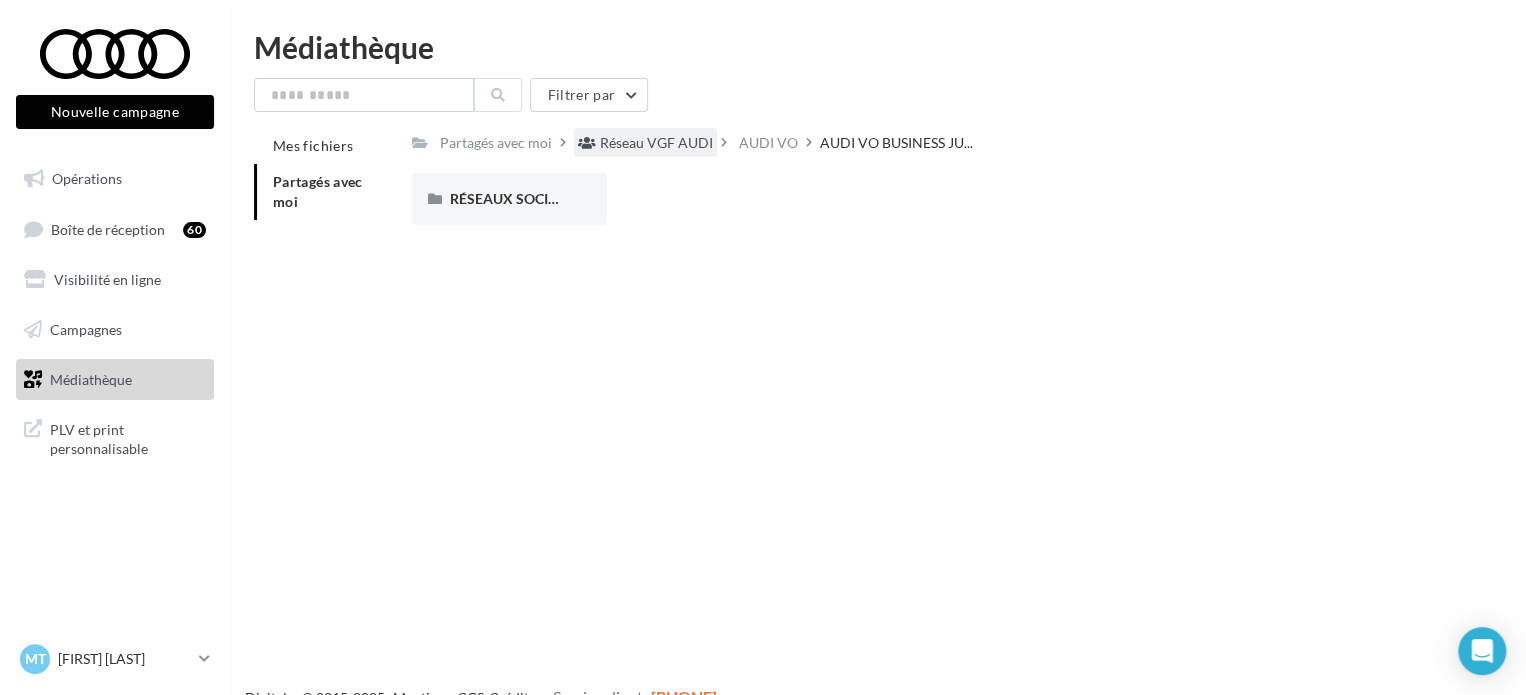 click on "Réseau VGF AUDI" at bounding box center [656, 143] 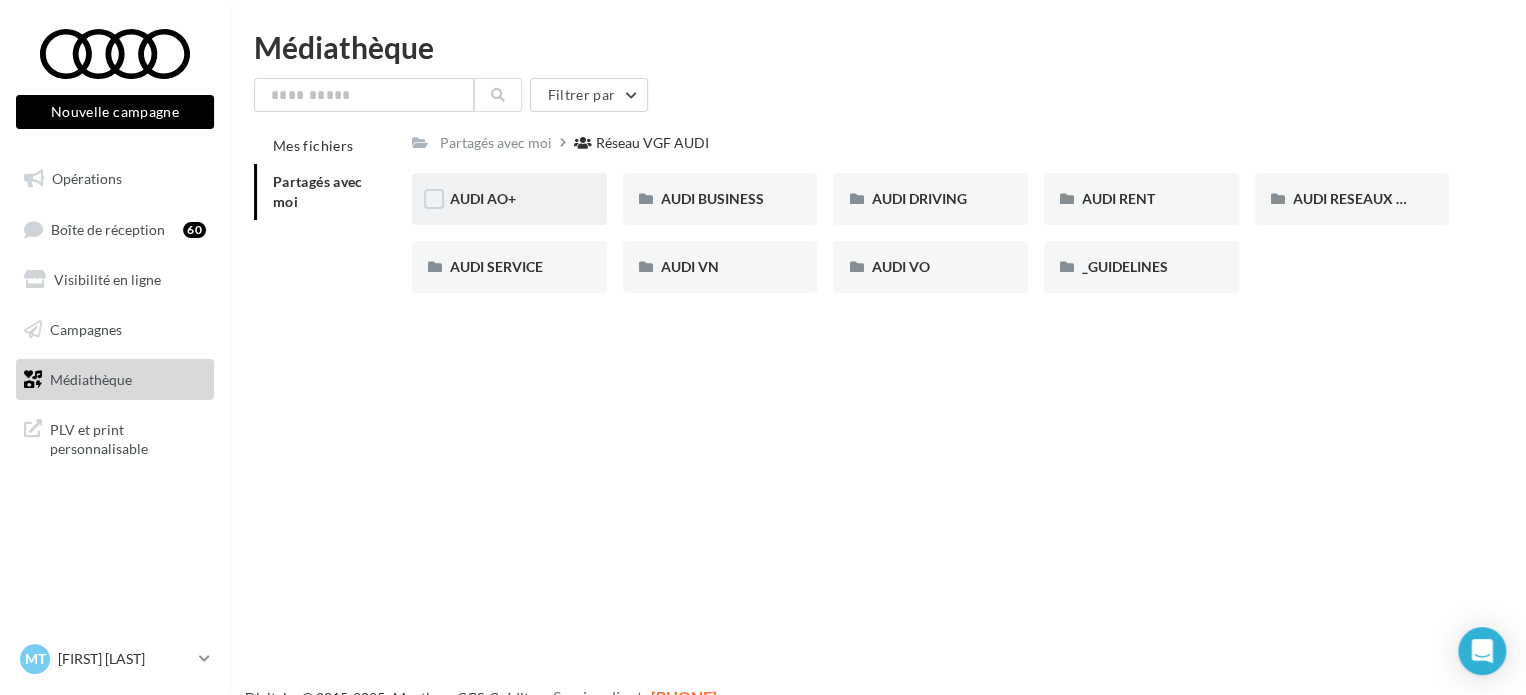 click on "AUDI AO+" at bounding box center [483, 198] 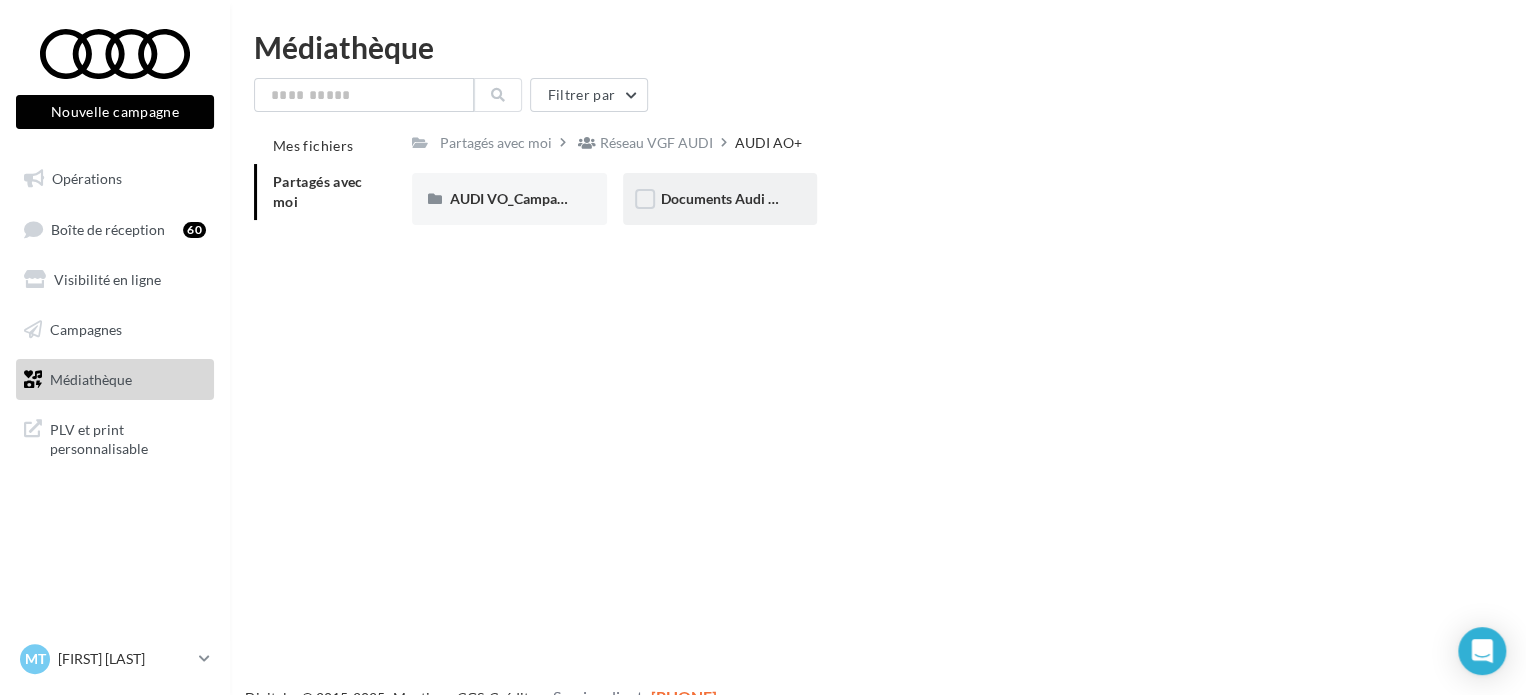 click on "Documents Audi Occasion :plus" at bounding box center (509, 199) 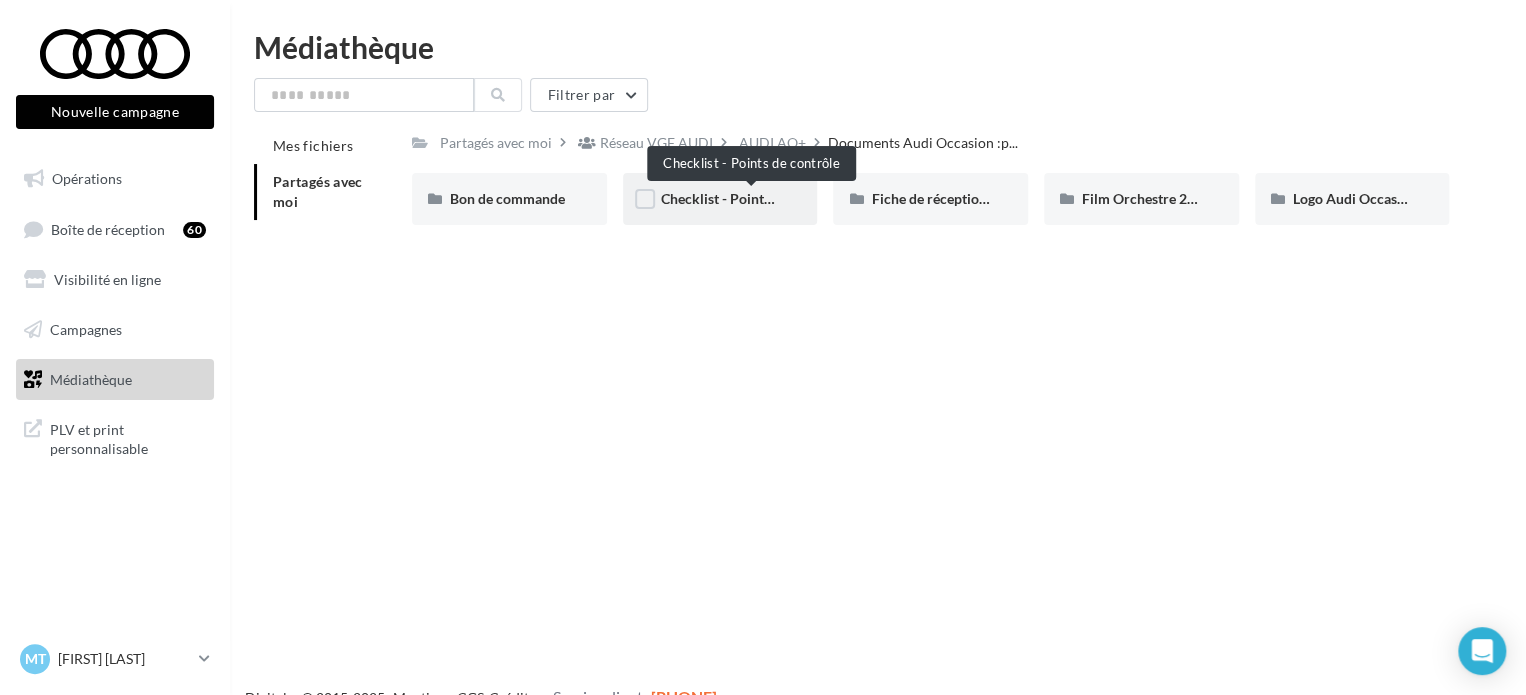 click on "Checklist - Points de contrôle" at bounding box center [752, 198] 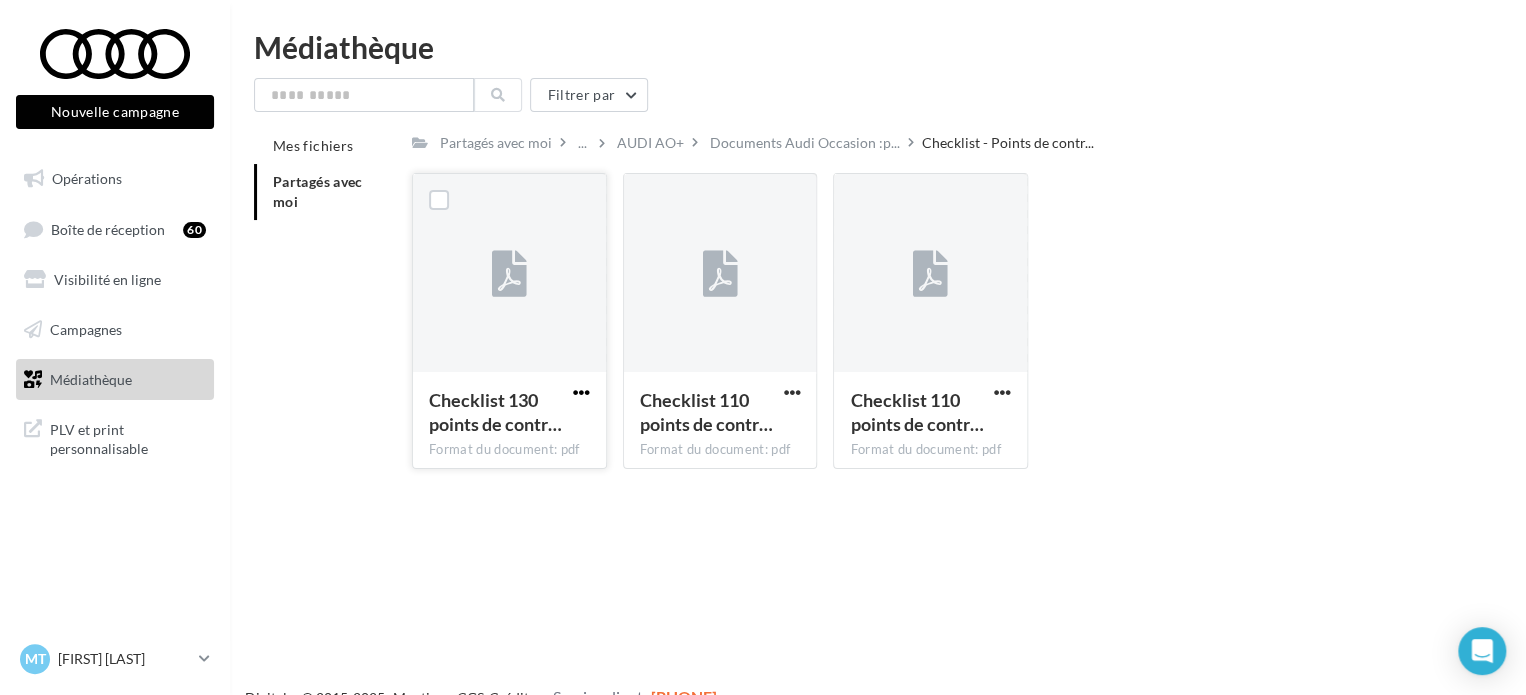 click at bounding box center (581, 392) 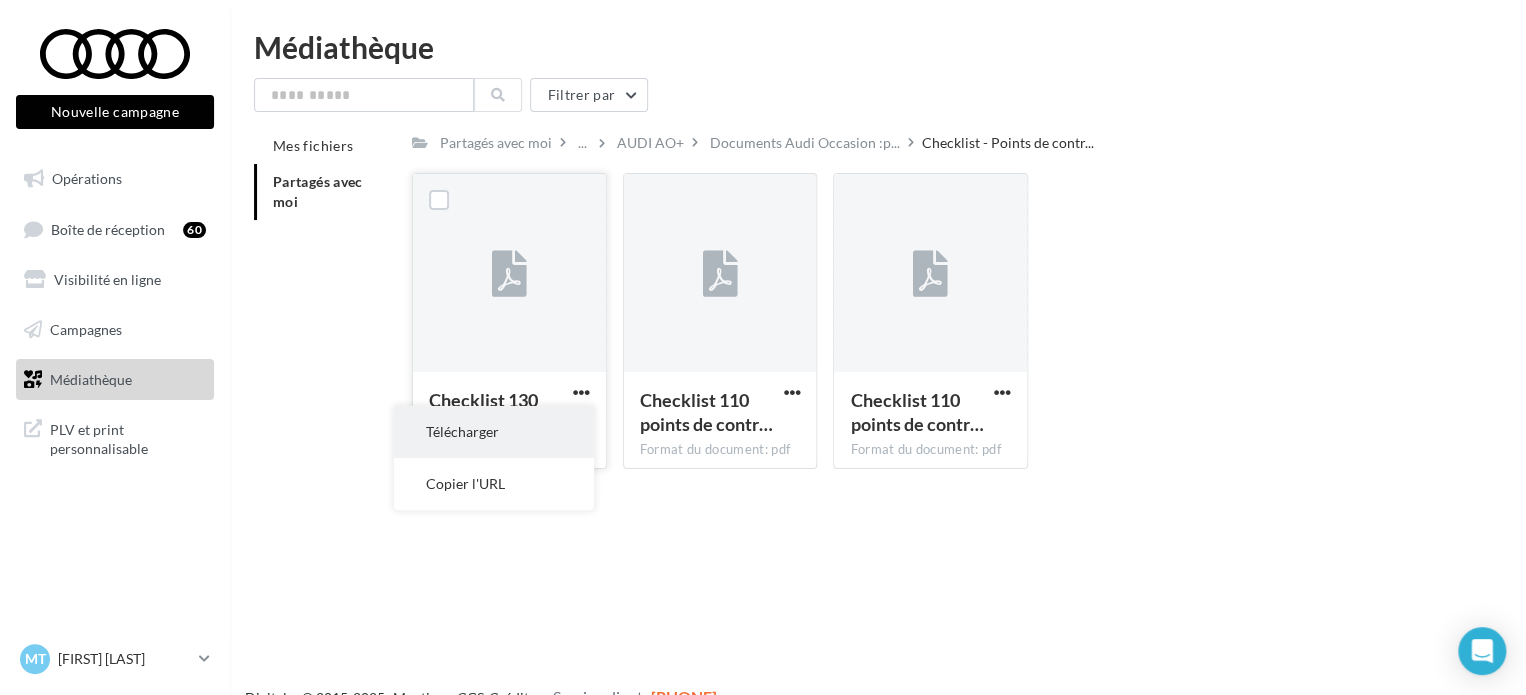 click on "Télécharger" at bounding box center [494, 432] 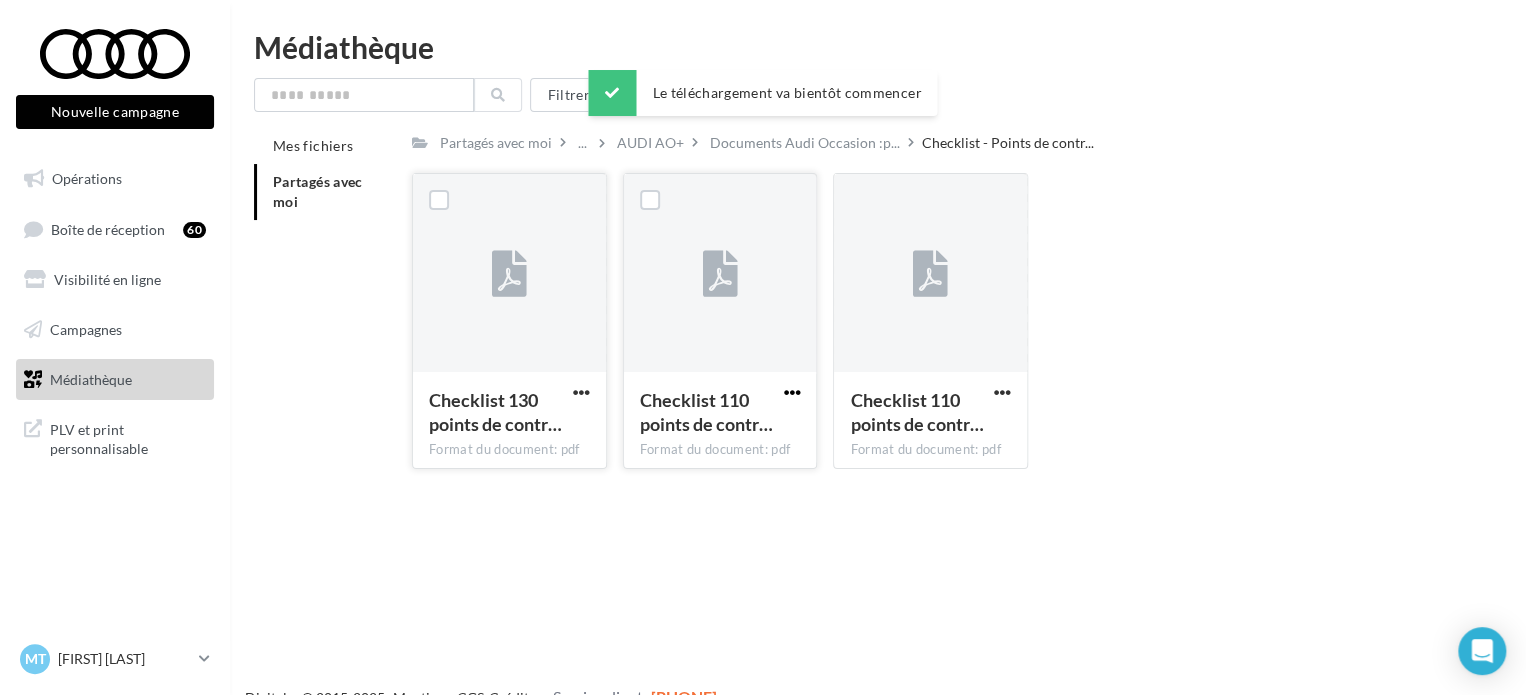 click at bounding box center [581, 392] 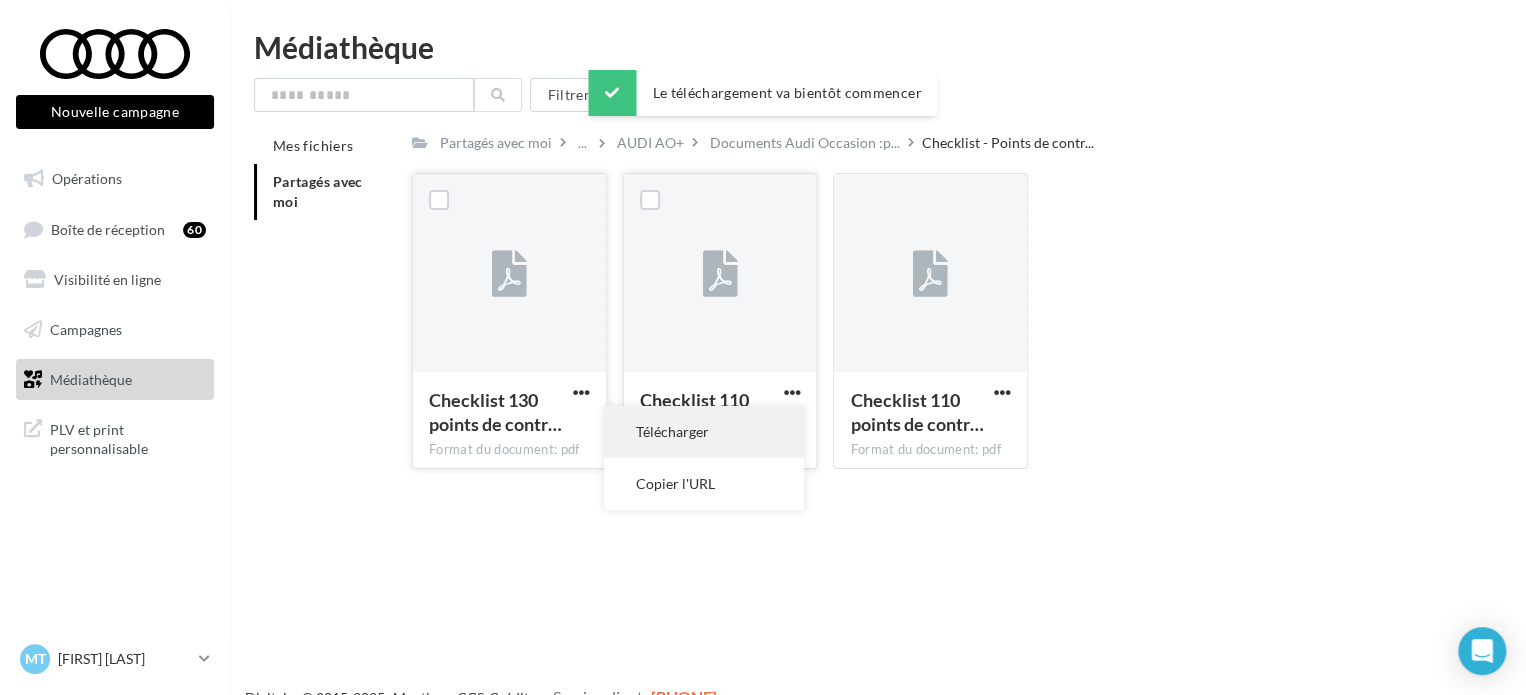 click on "Télécharger" at bounding box center [704, 432] 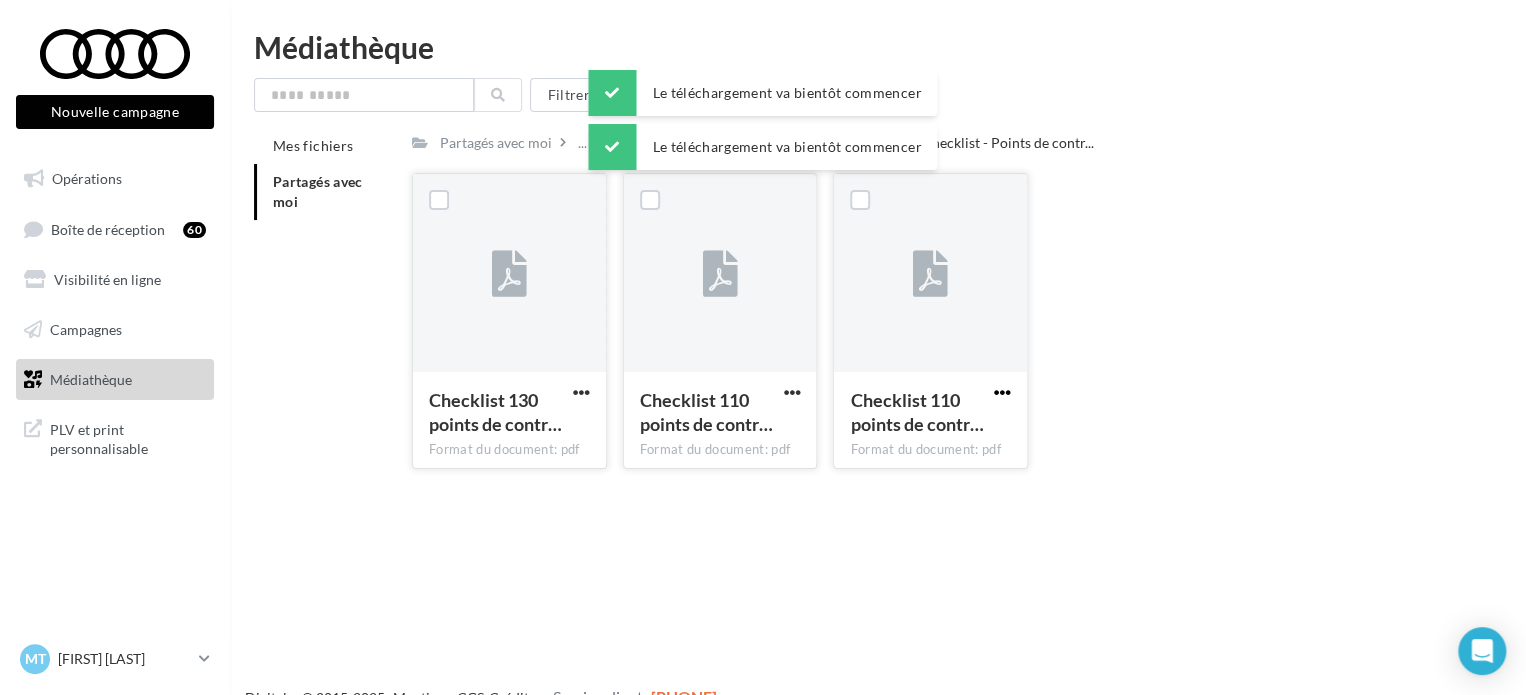 click at bounding box center (581, 392) 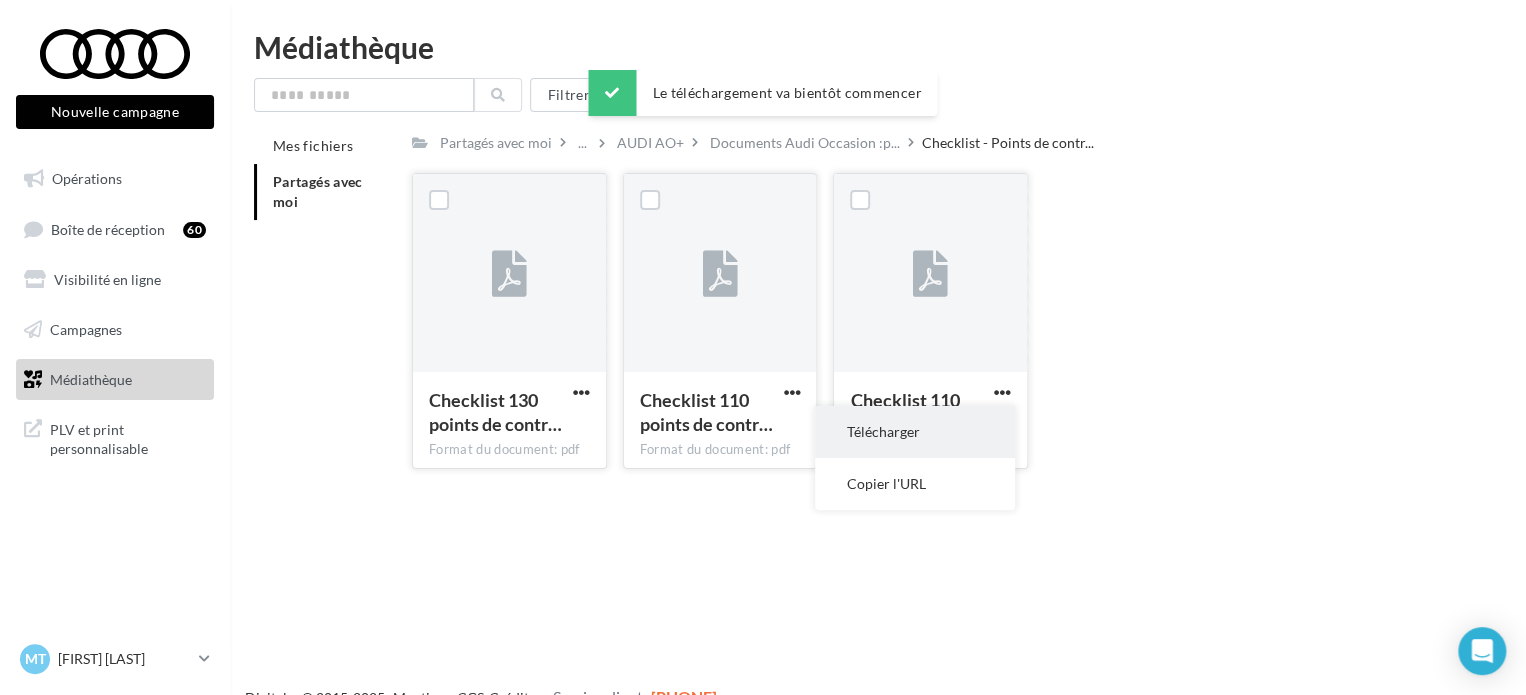 click on "Télécharger" at bounding box center [915, 432] 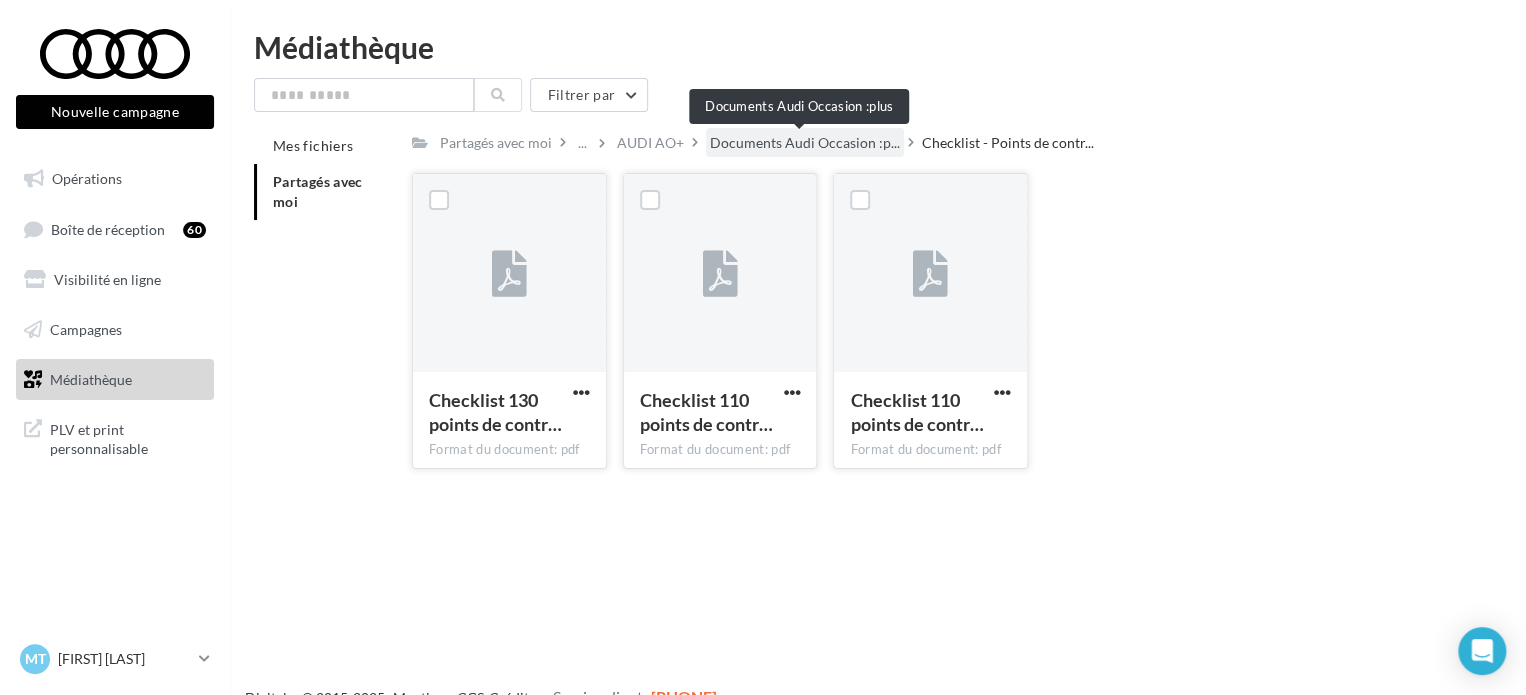 click on "Documents Audi Occasion :p..." at bounding box center [805, 143] 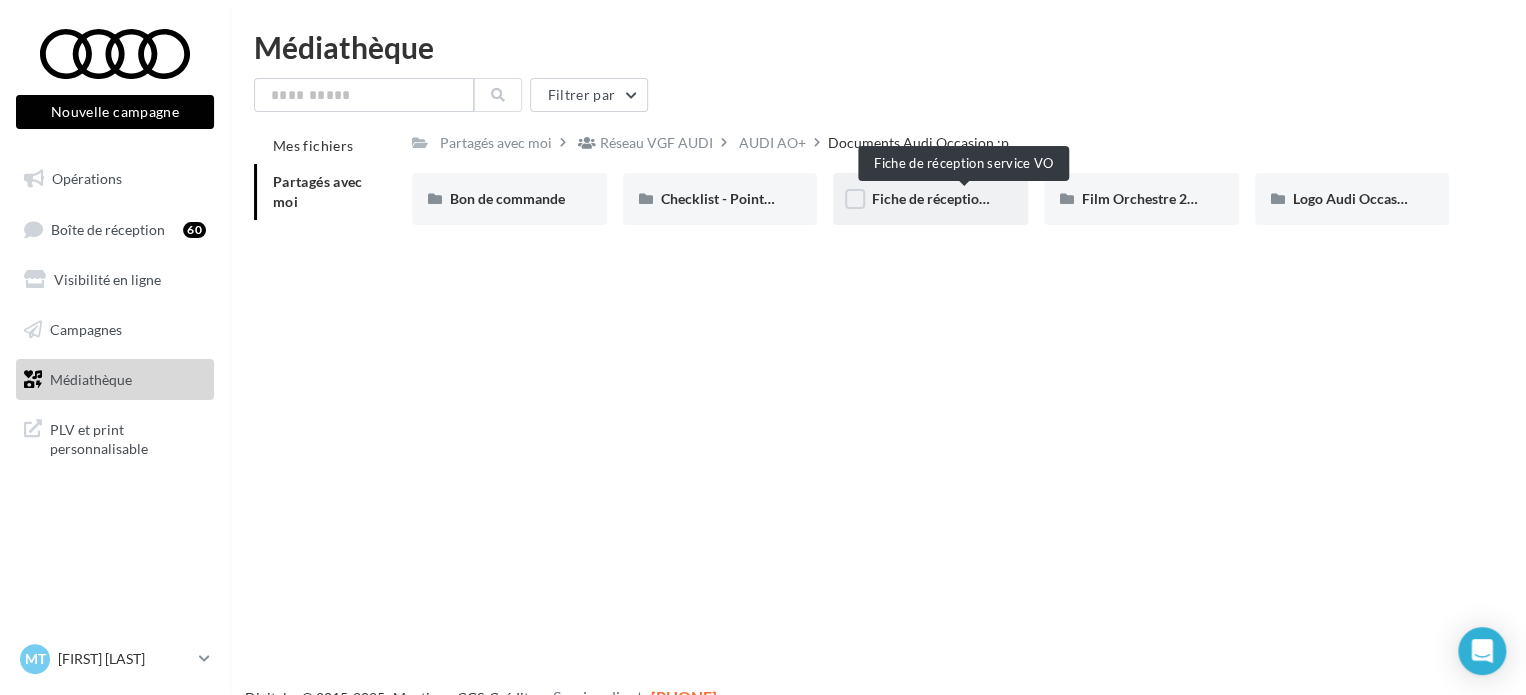 click on "Fiche de réception service VO" at bounding box center (964, 198) 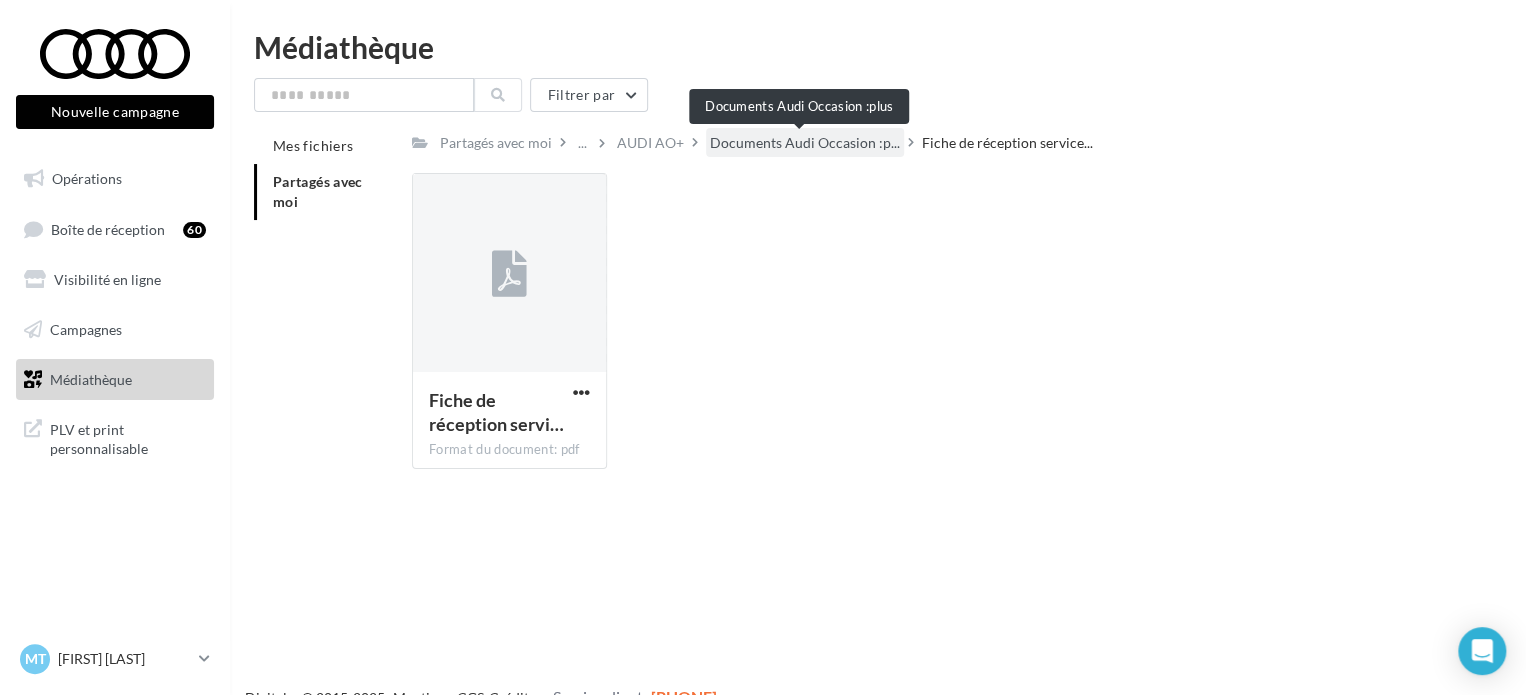 click on "Documents Audi Occasion :p..." at bounding box center (805, 143) 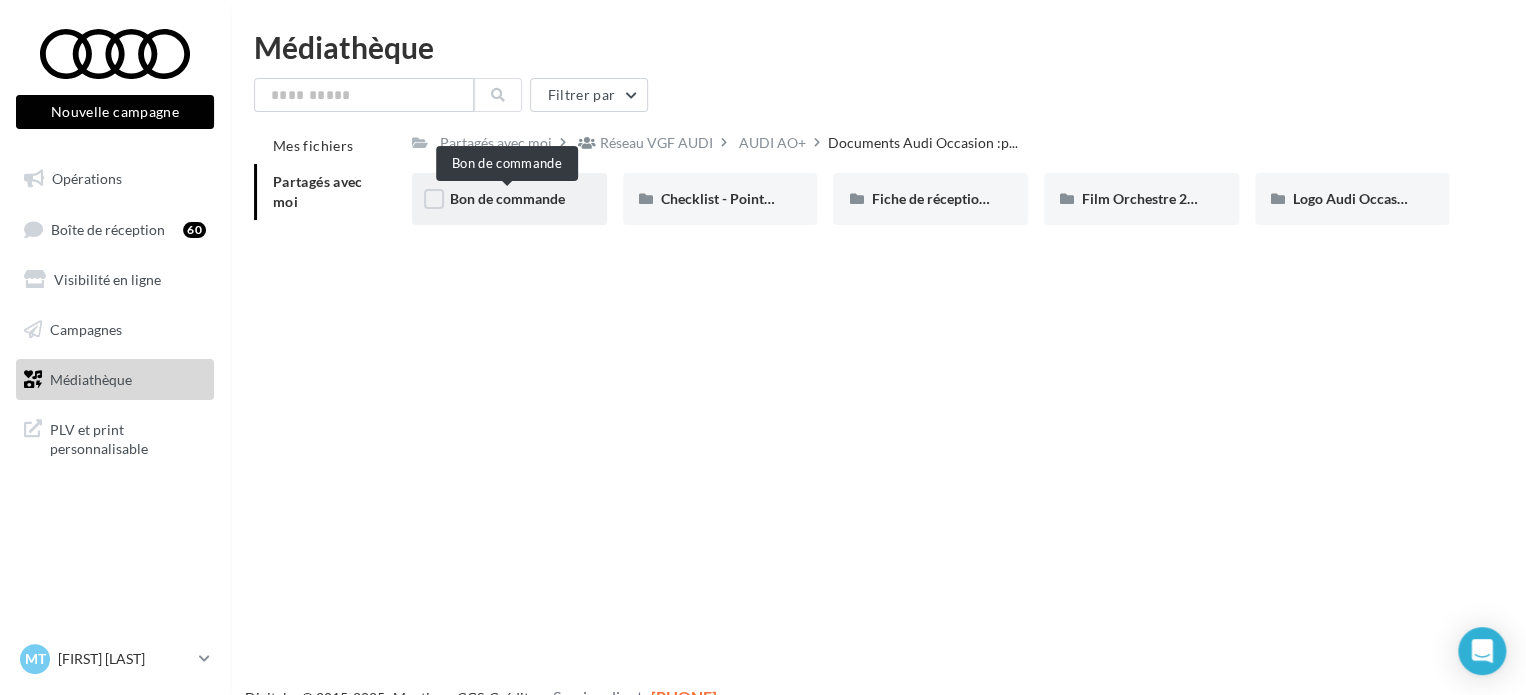 click on "Bon de commande" at bounding box center [507, 198] 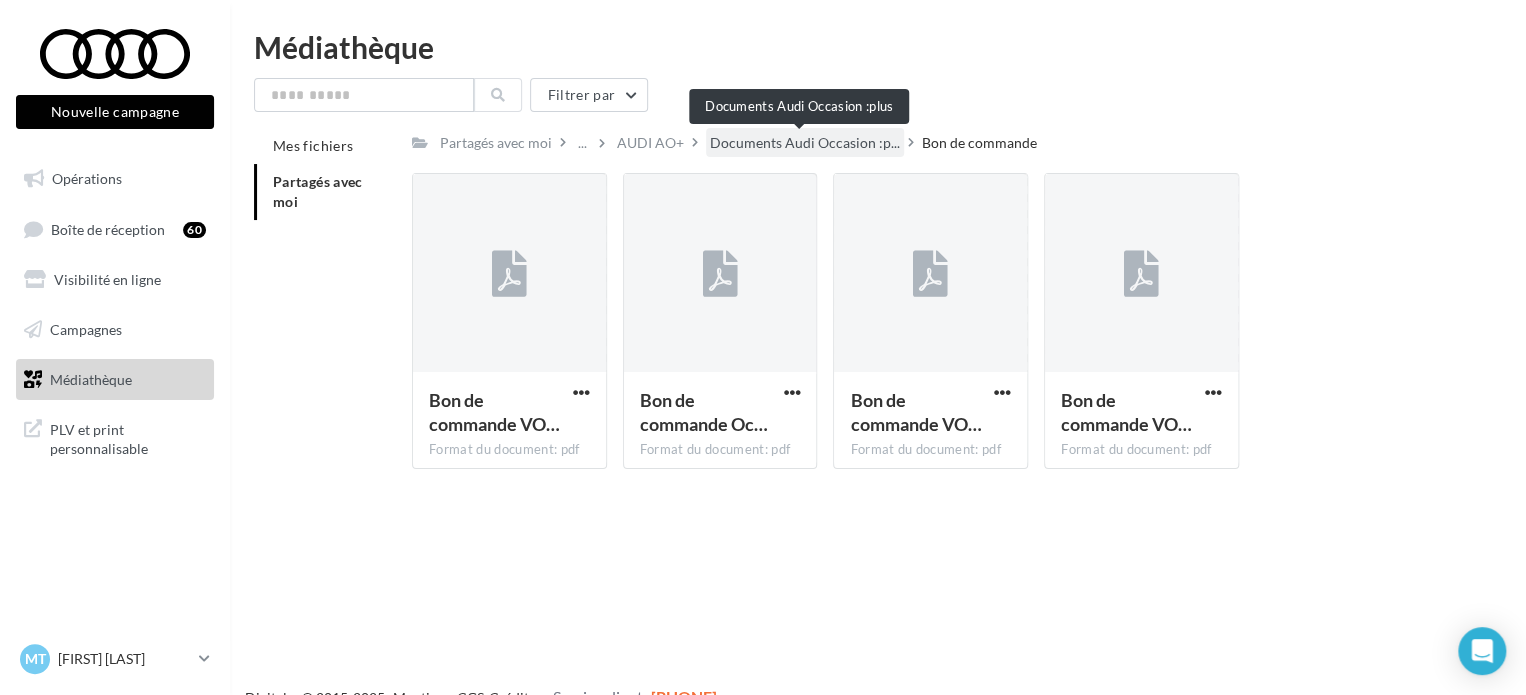click on "Documents Audi Occasion :p..." at bounding box center [805, 143] 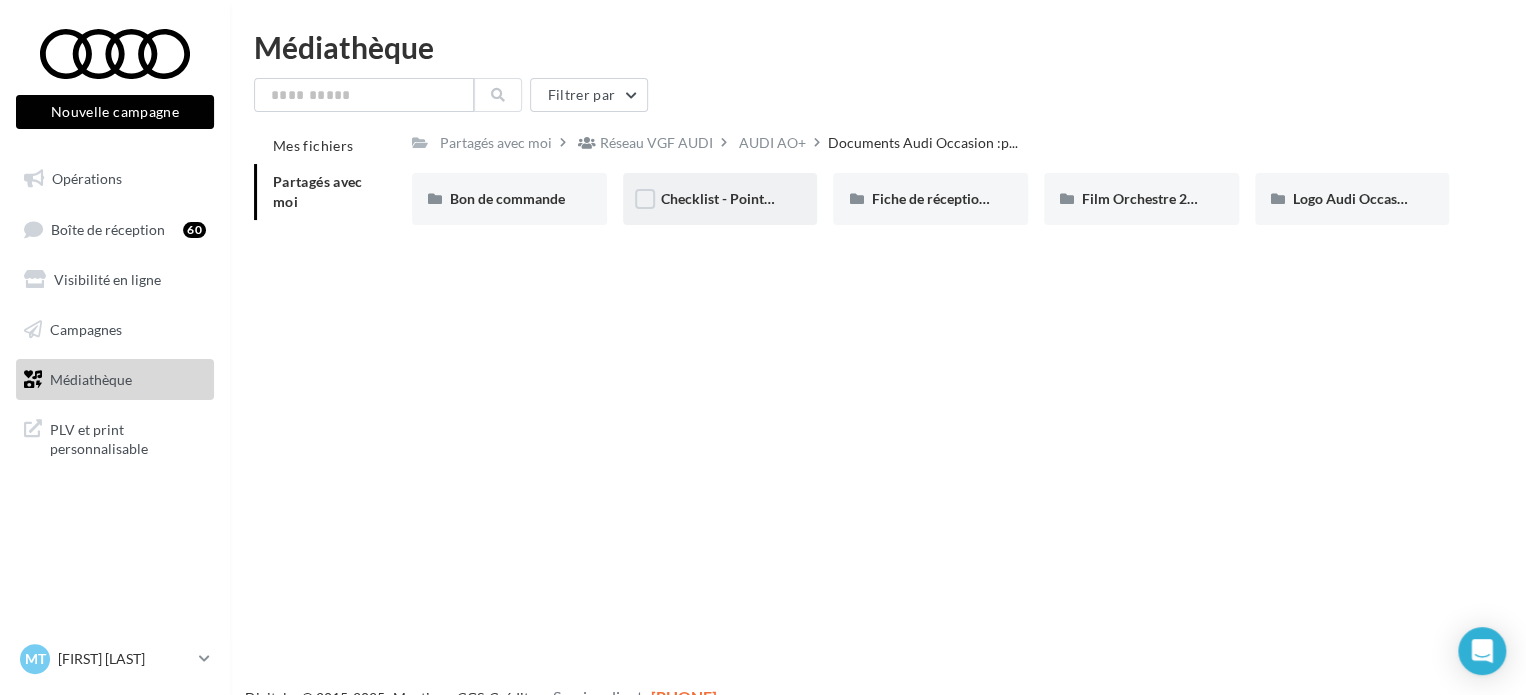 click on "Checklist - Points de contrôle" at bounding box center [509, 199] 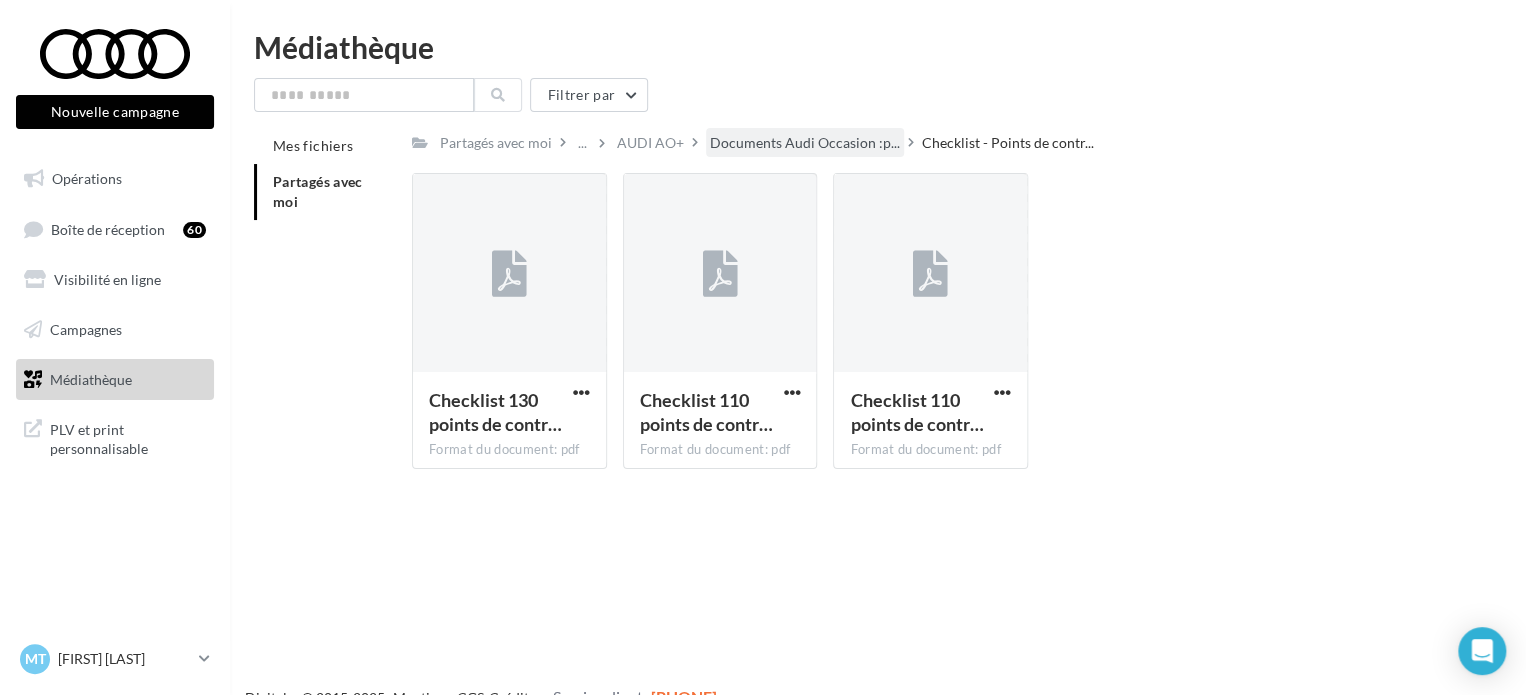 click on "Documents Audi Occasion :p..." at bounding box center [496, 142] 